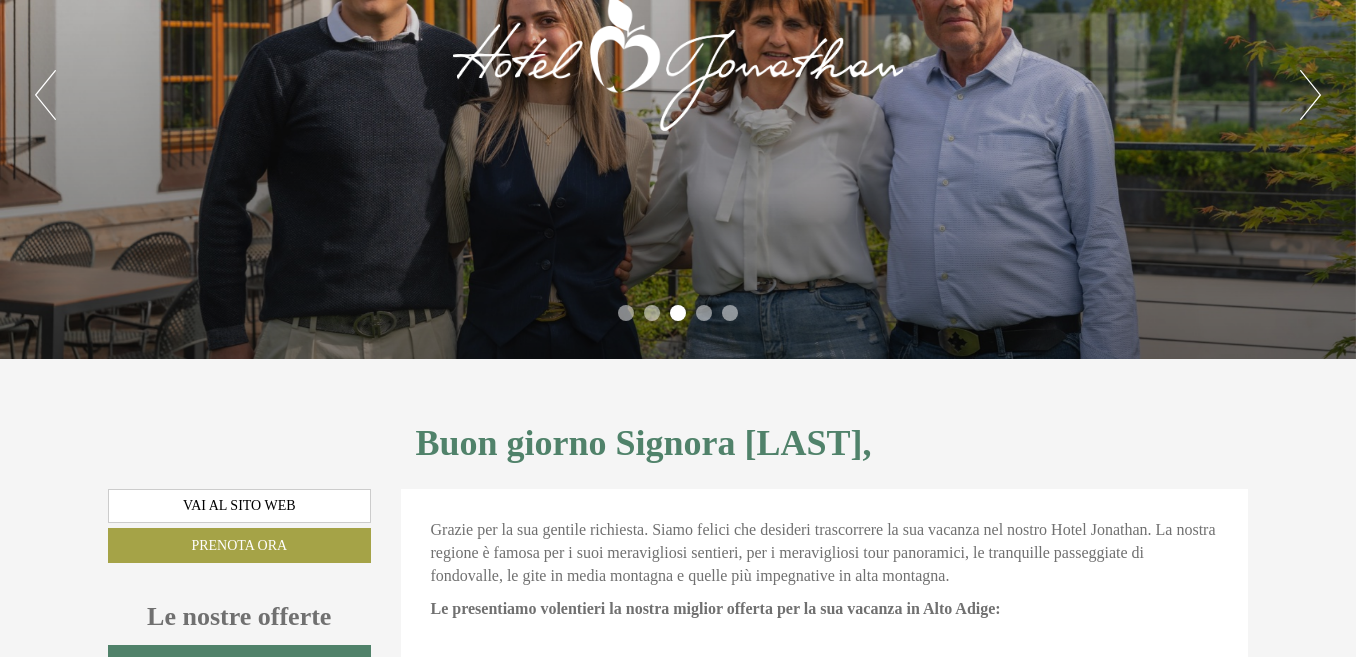scroll, scrollTop: 0, scrollLeft: 0, axis: both 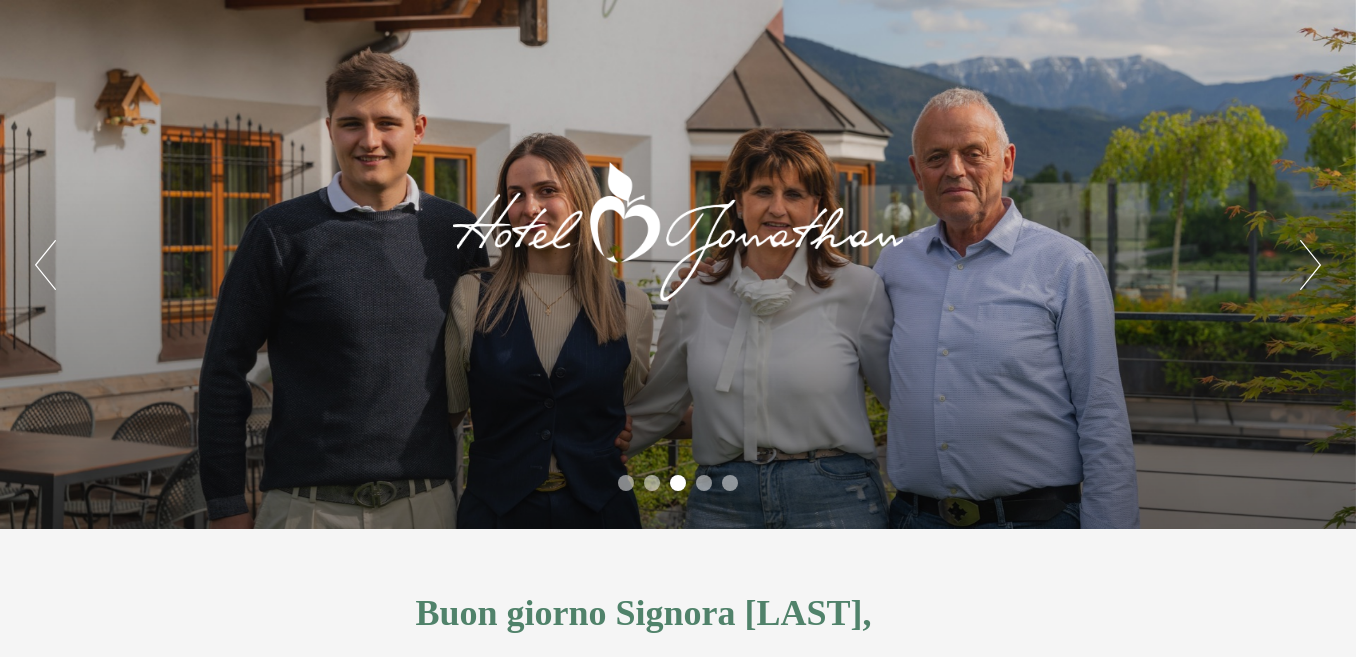 click on "Next" at bounding box center [1310, 265] 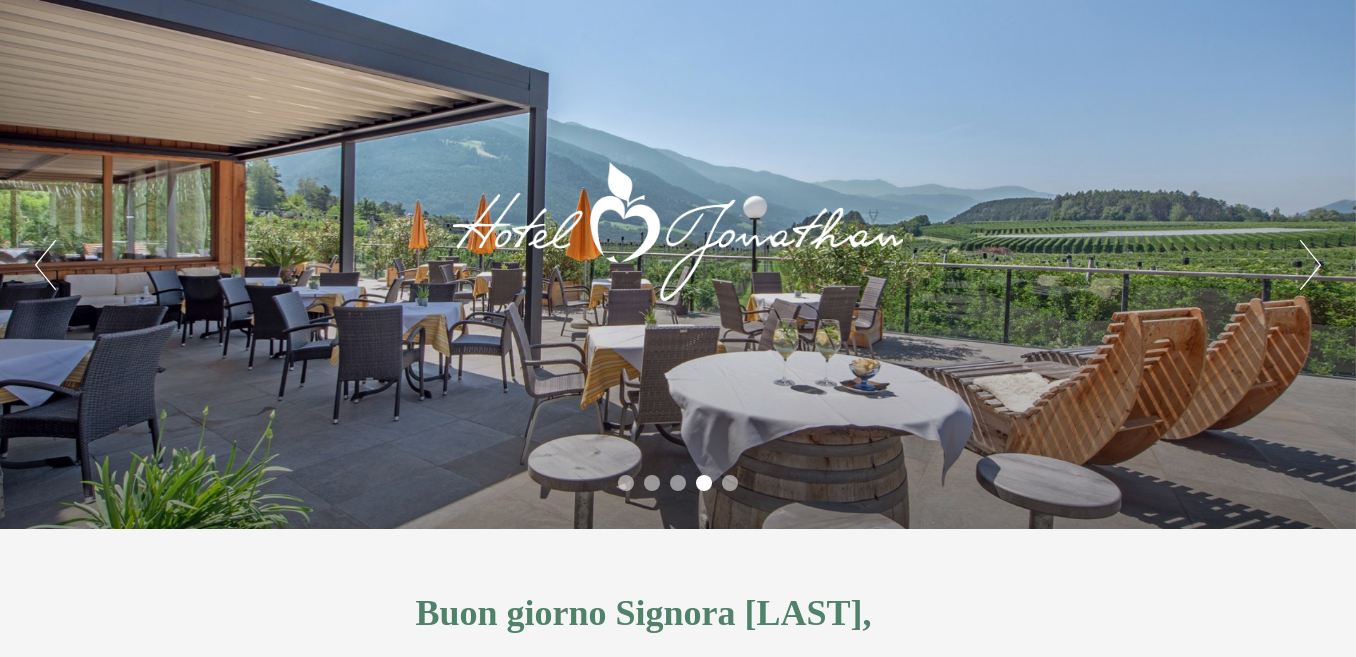 click on "Next" at bounding box center [1310, 265] 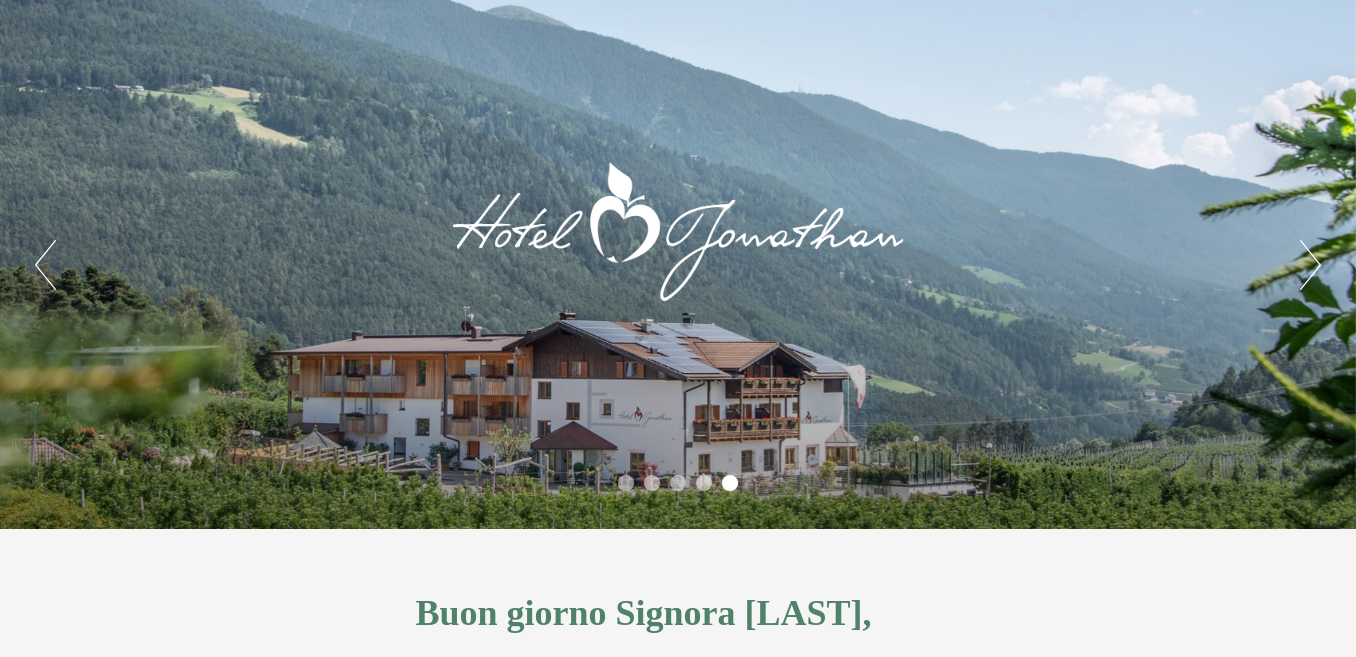 click on "Next" at bounding box center [1310, 265] 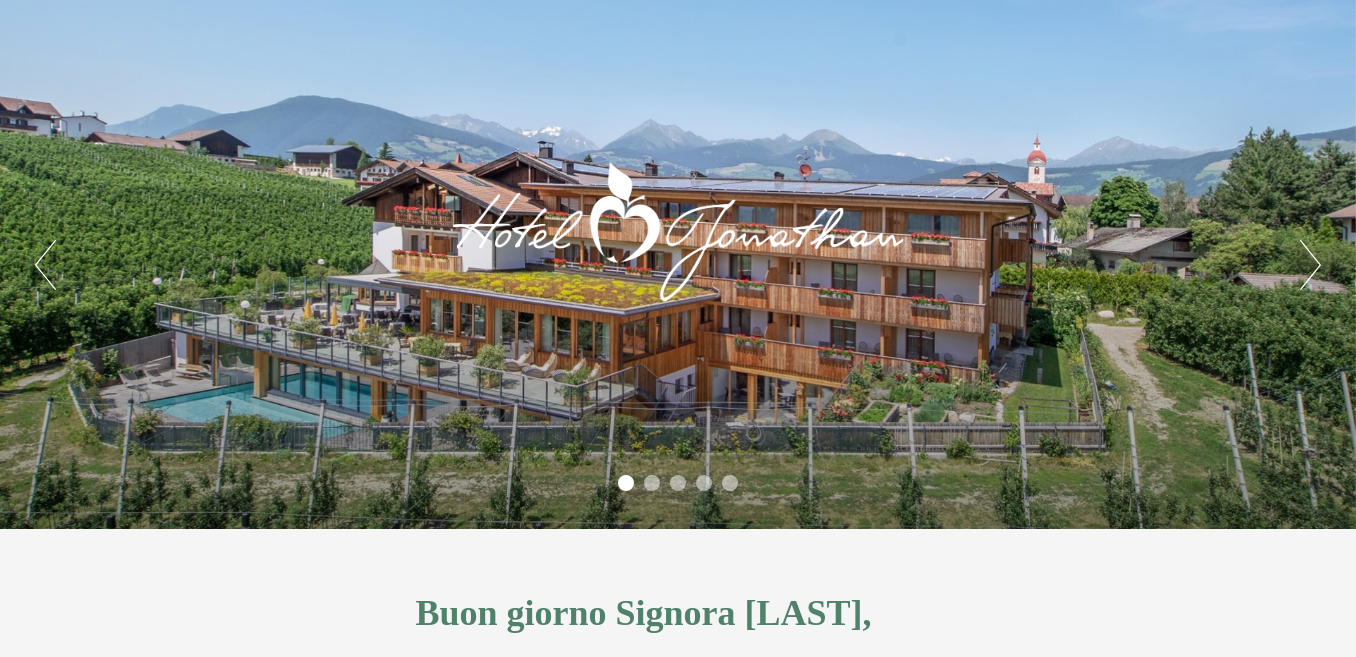 click on "Next" at bounding box center [1310, 265] 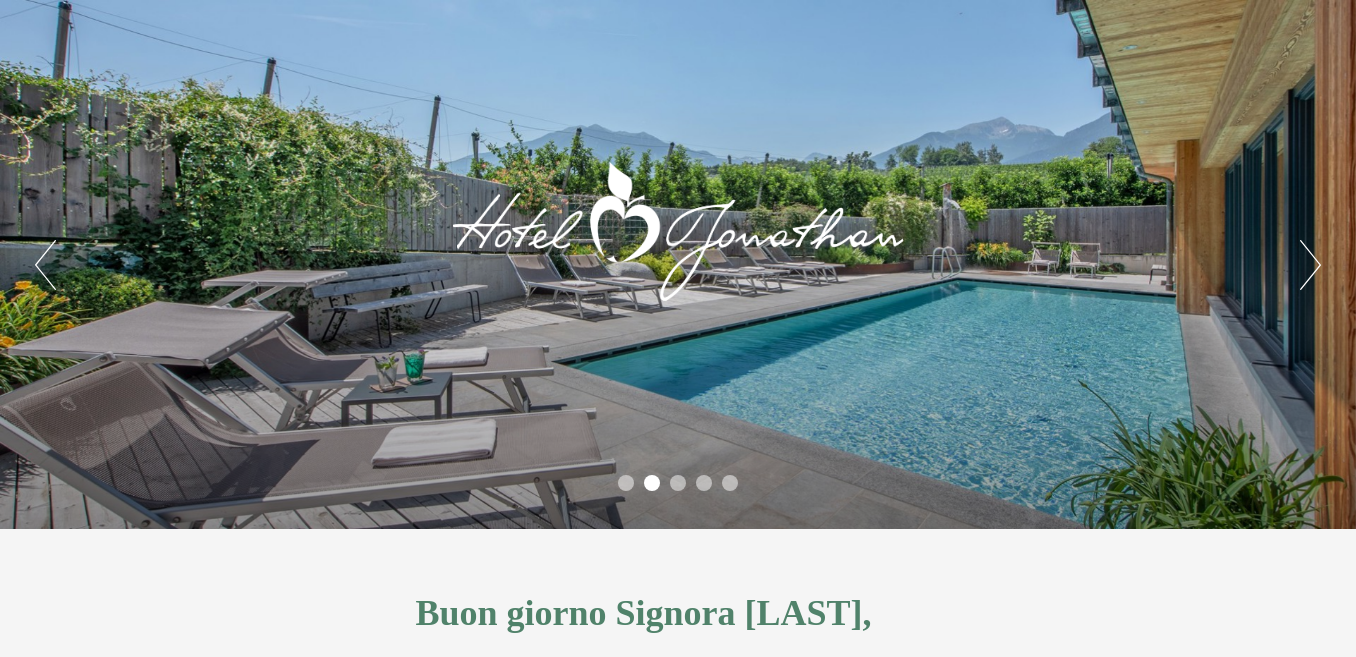 click on "Next" at bounding box center (1310, 265) 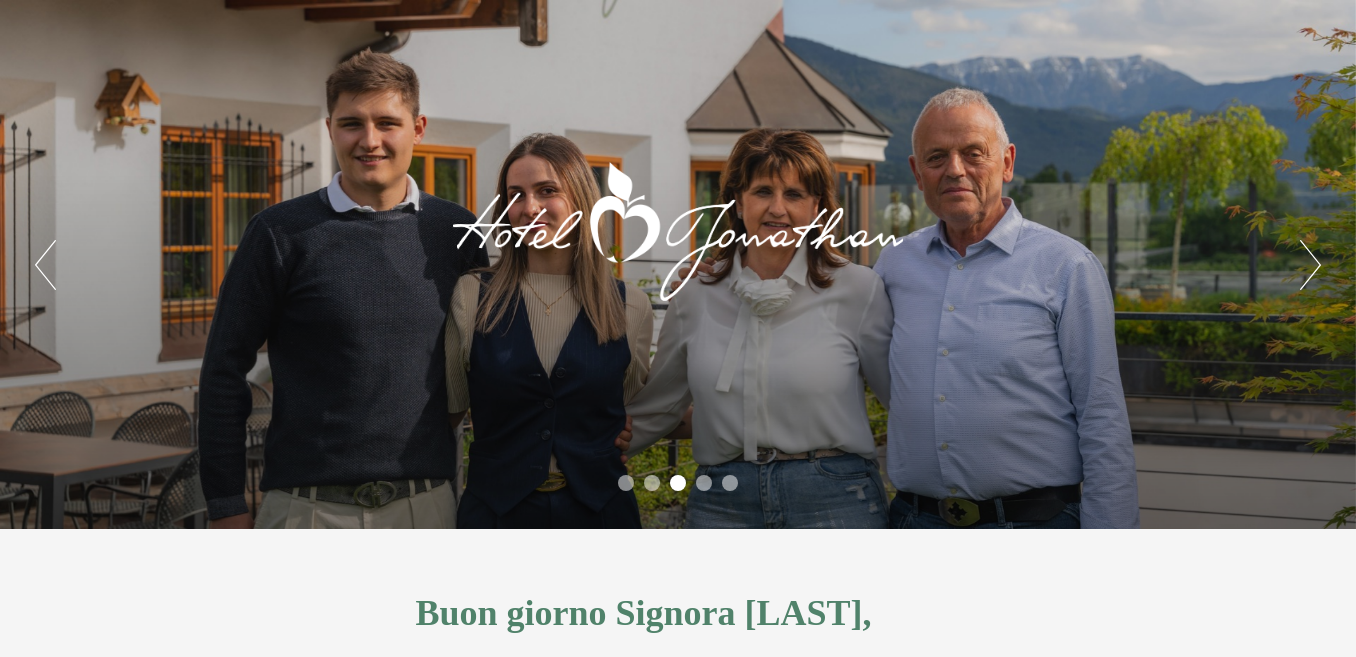 click on "Next" at bounding box center (1310, 265) 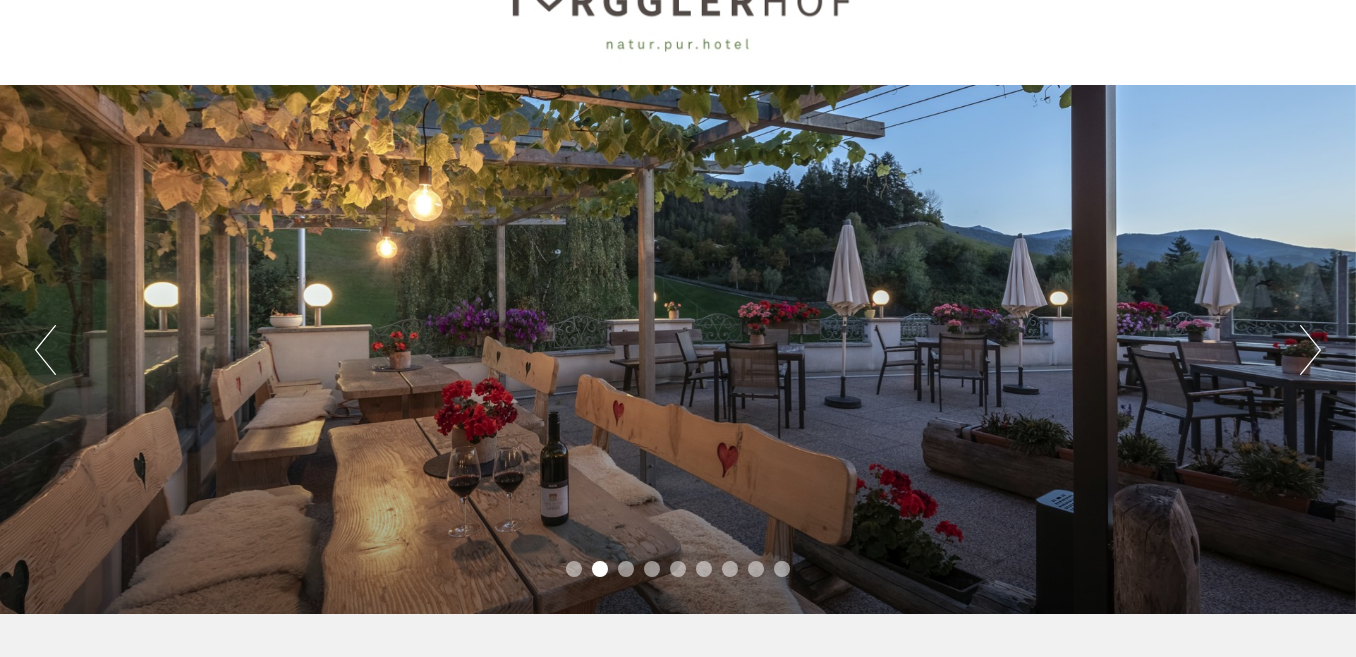 scroll, scrollTop: 100, scrollLeft: 0, axis: vertical 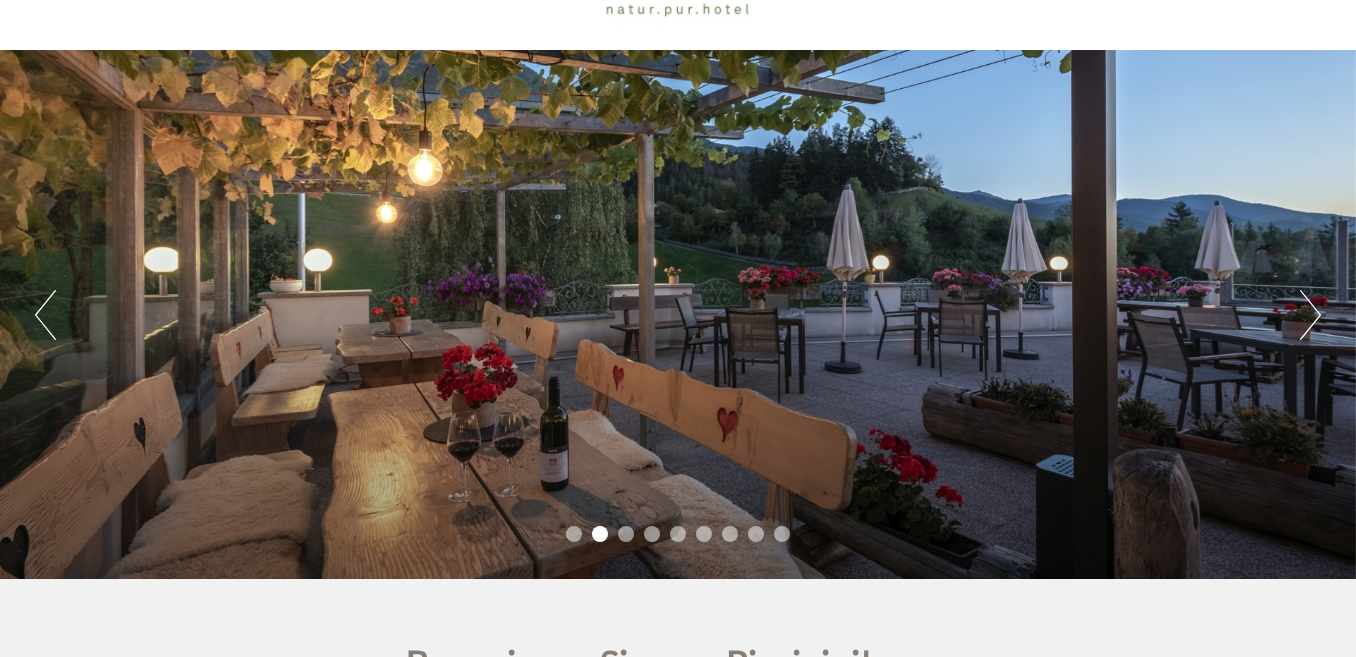 click on "Previous
Next 1 2 3 4 5 6 7 8 9" at bounding box center [678, 314] 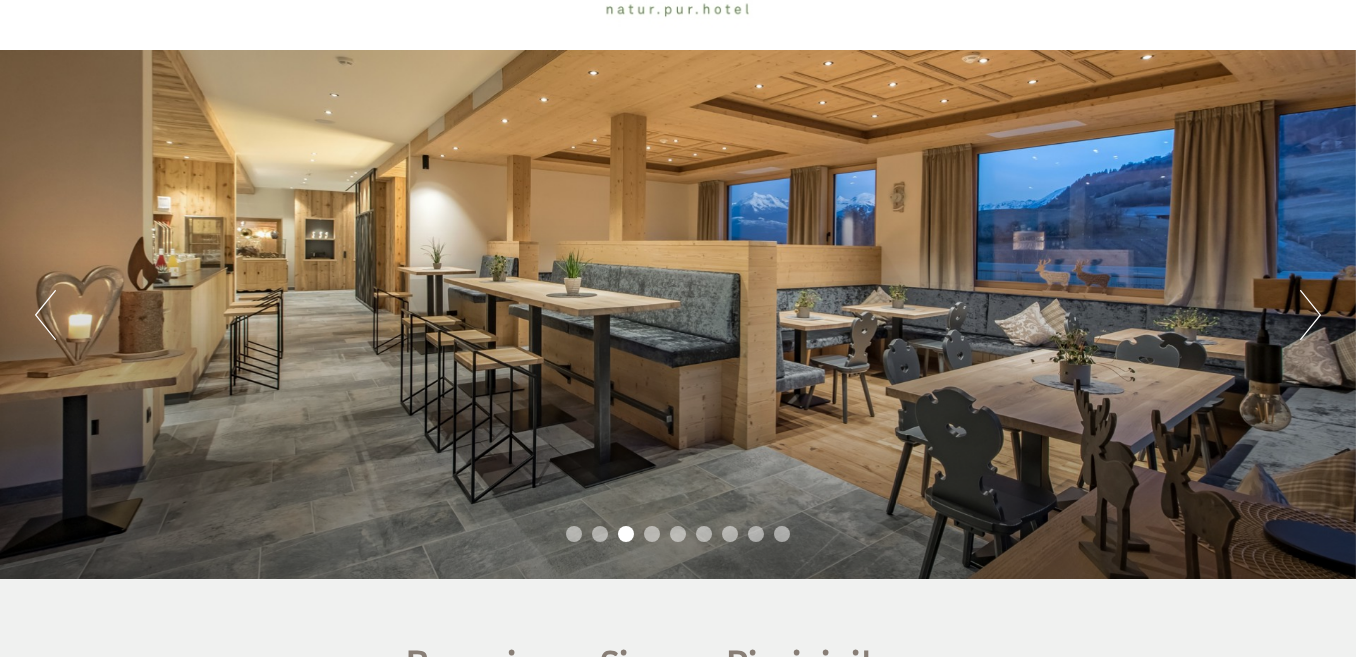 click on "Next" at bounding box center (1310, 315) 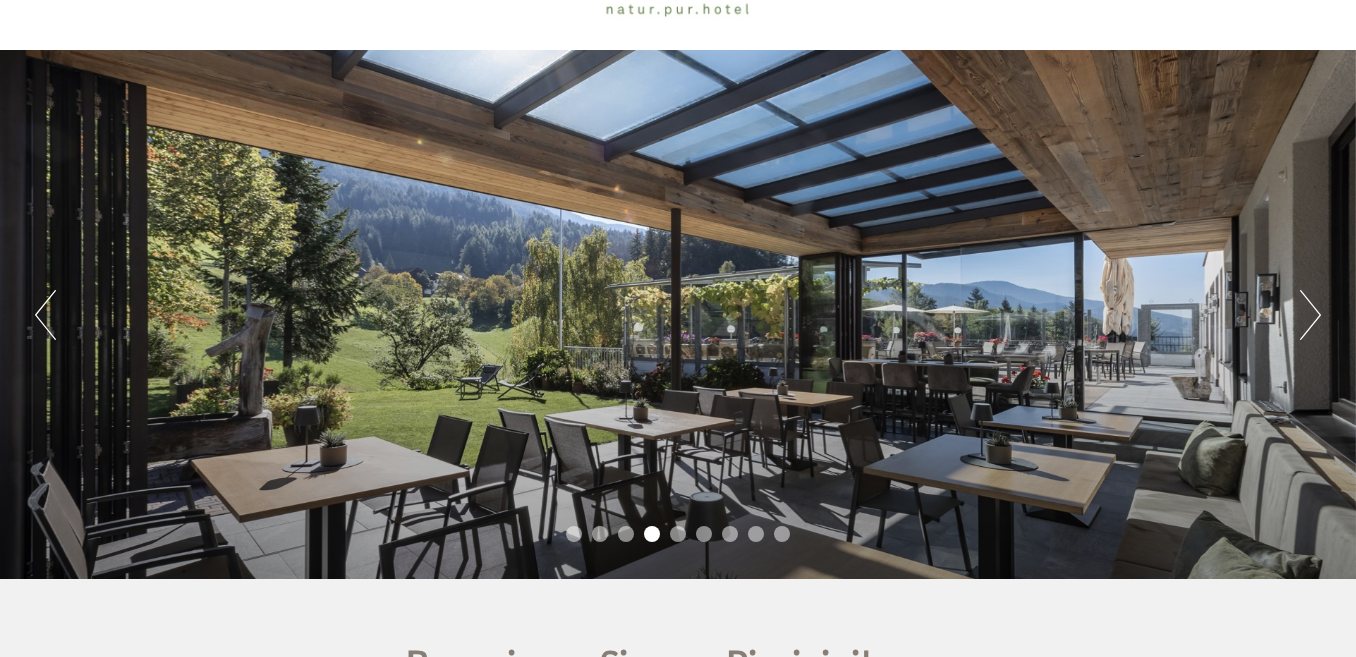 click on "Next" at bounding box center [1310, 315] 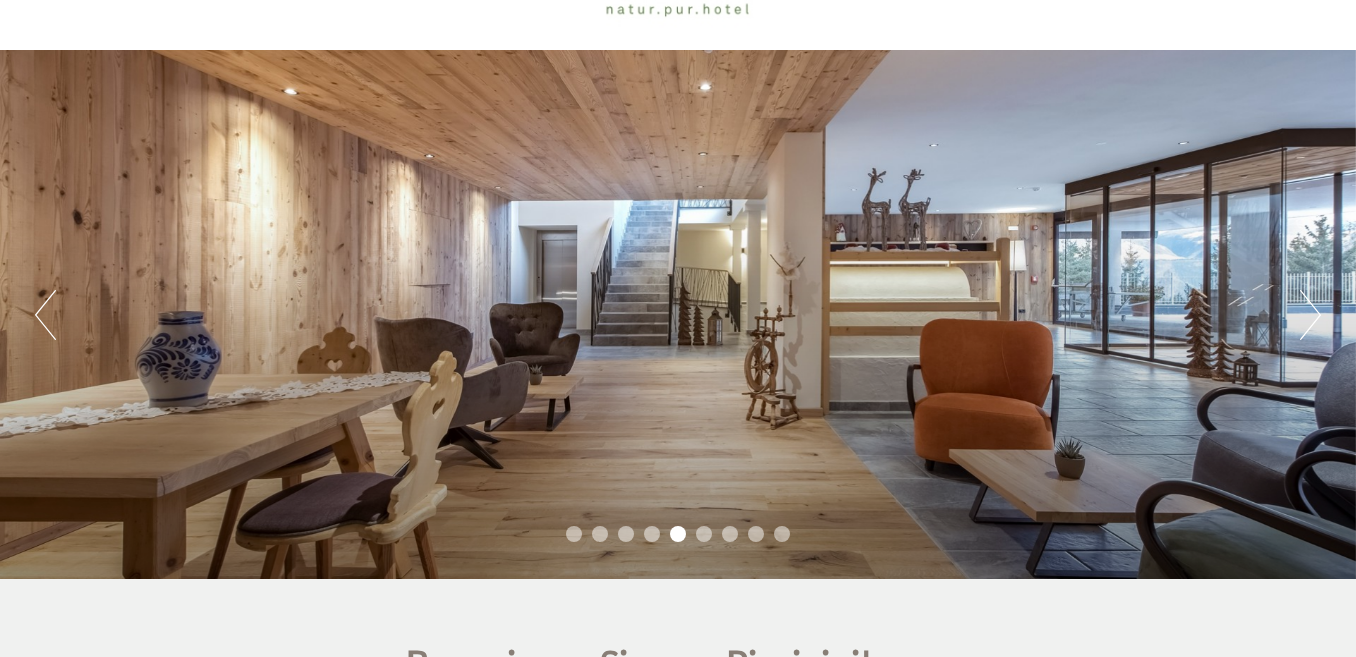 click on "Next" at bounding box center [1310, 315] 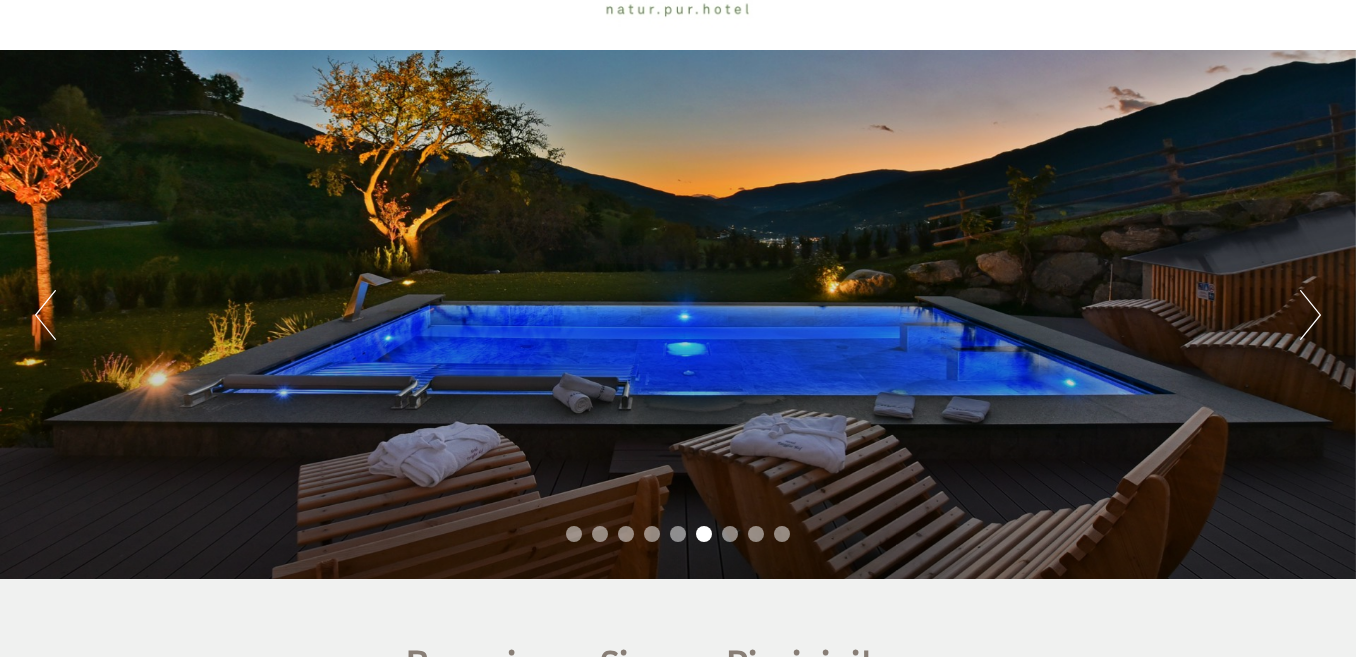 click on "Next" at bounding box center [1310, 315] 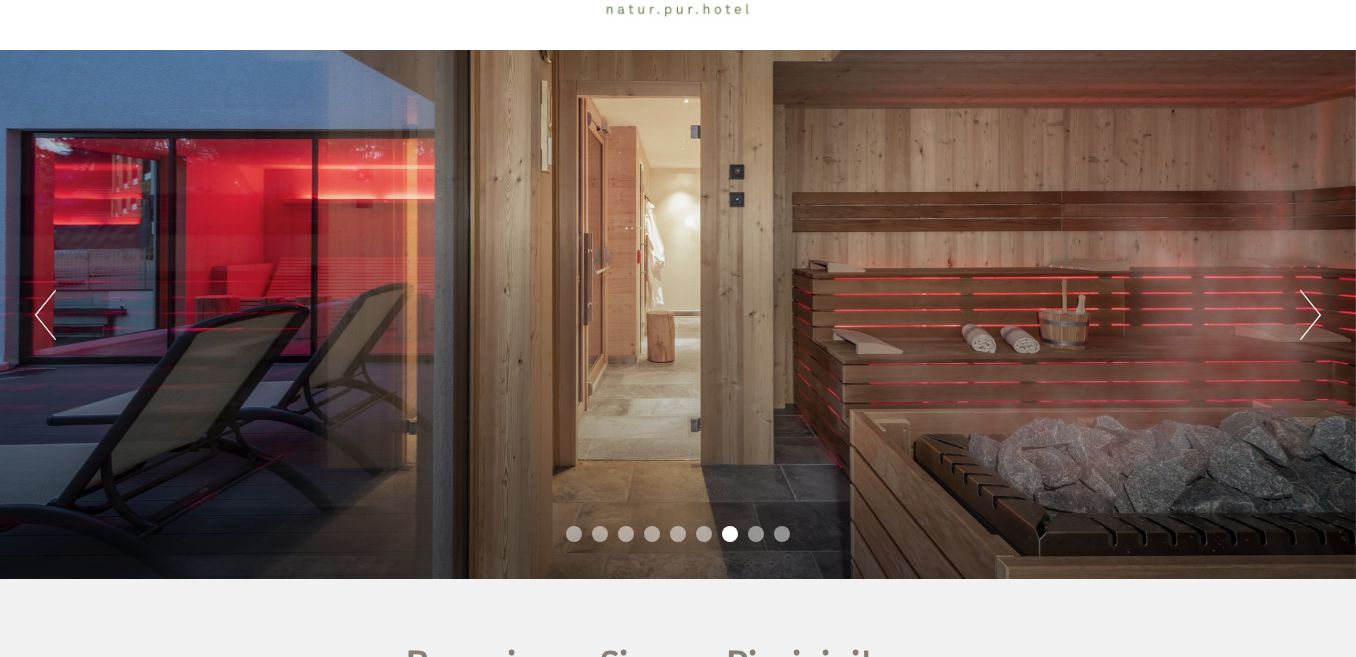 click on "Next" at bounding box center (1310, 315) 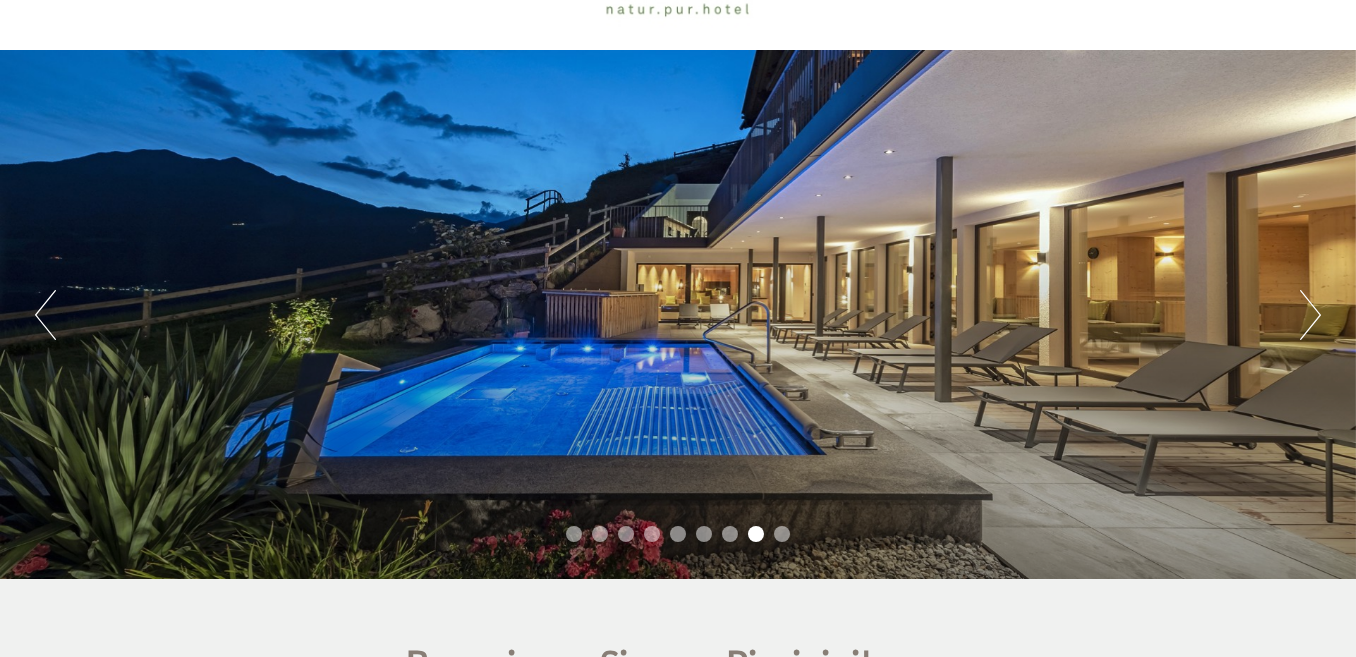 click on "Next" at bounding box center [1310, 315] 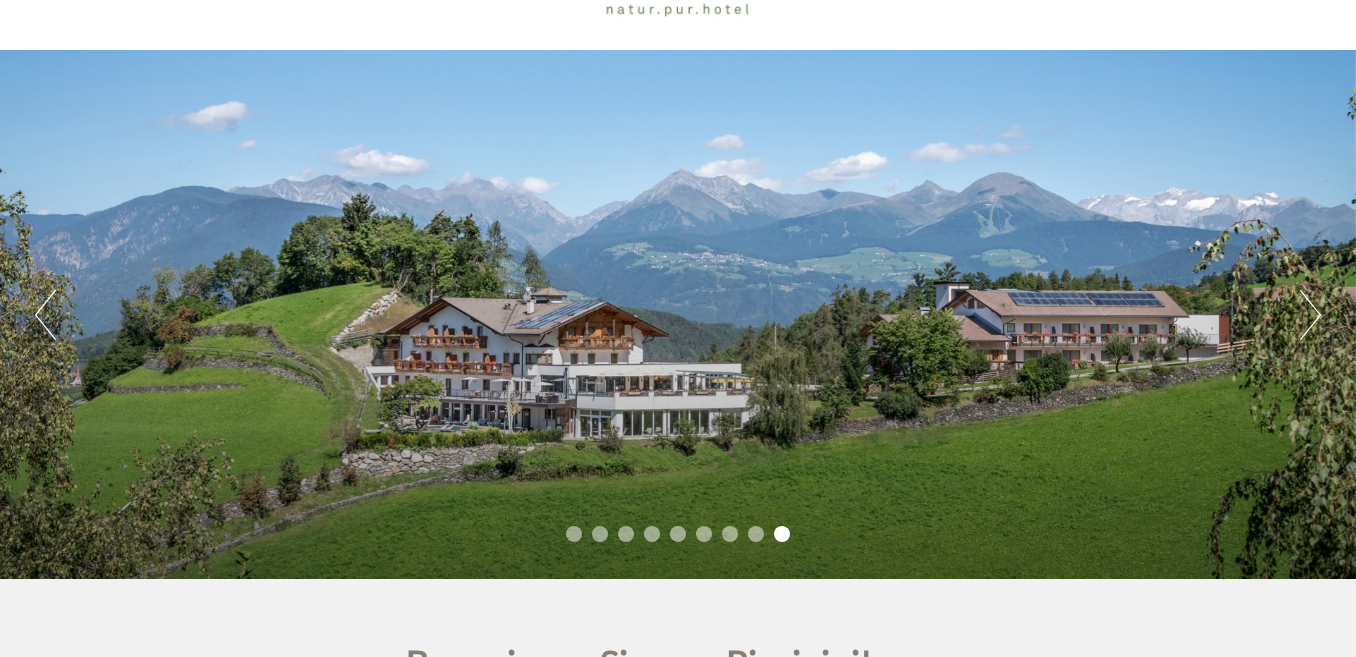 click on "Next" at bounding box center [1310, 315] 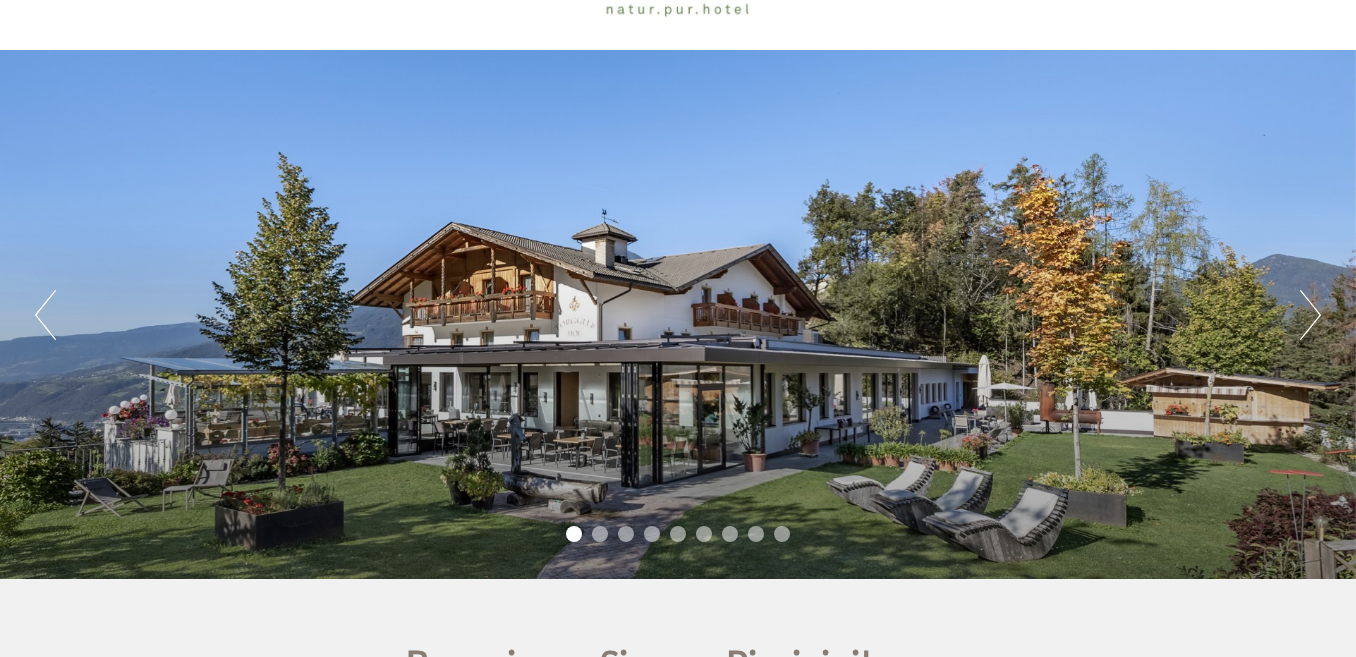 click on "Next" at bounding box center [1310, 315] 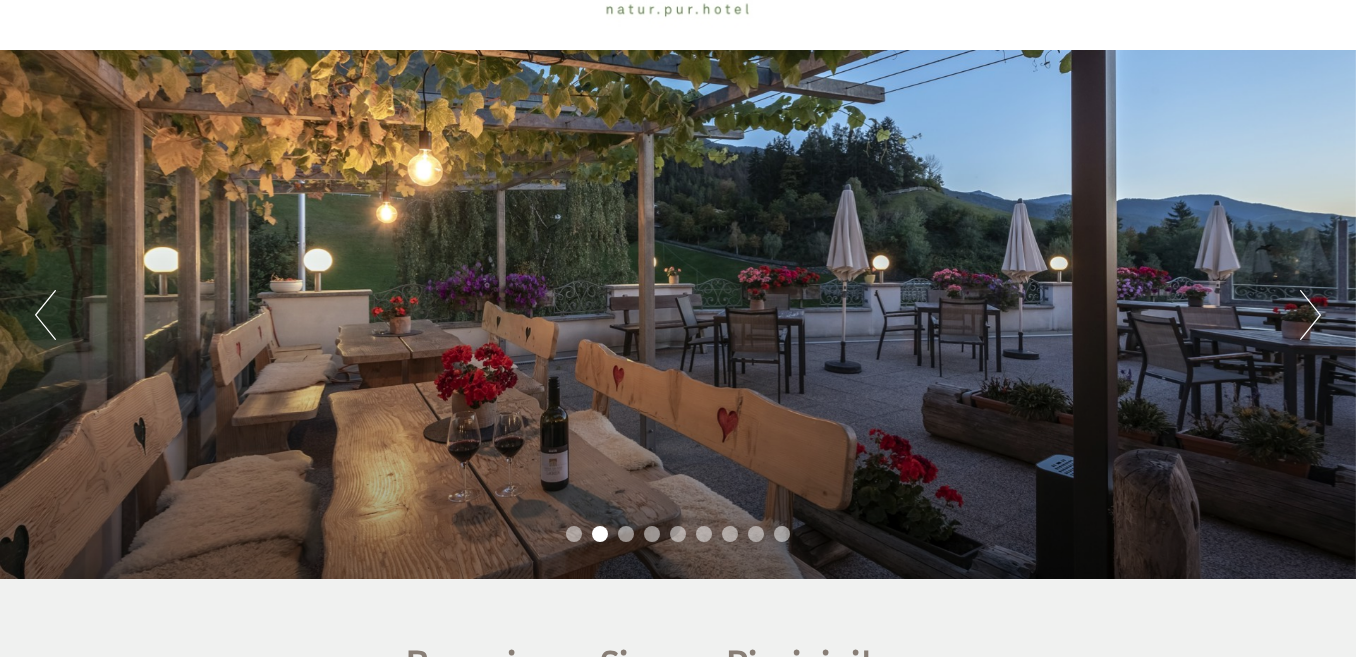 click on "Next" at bounding box center [1310, 315] 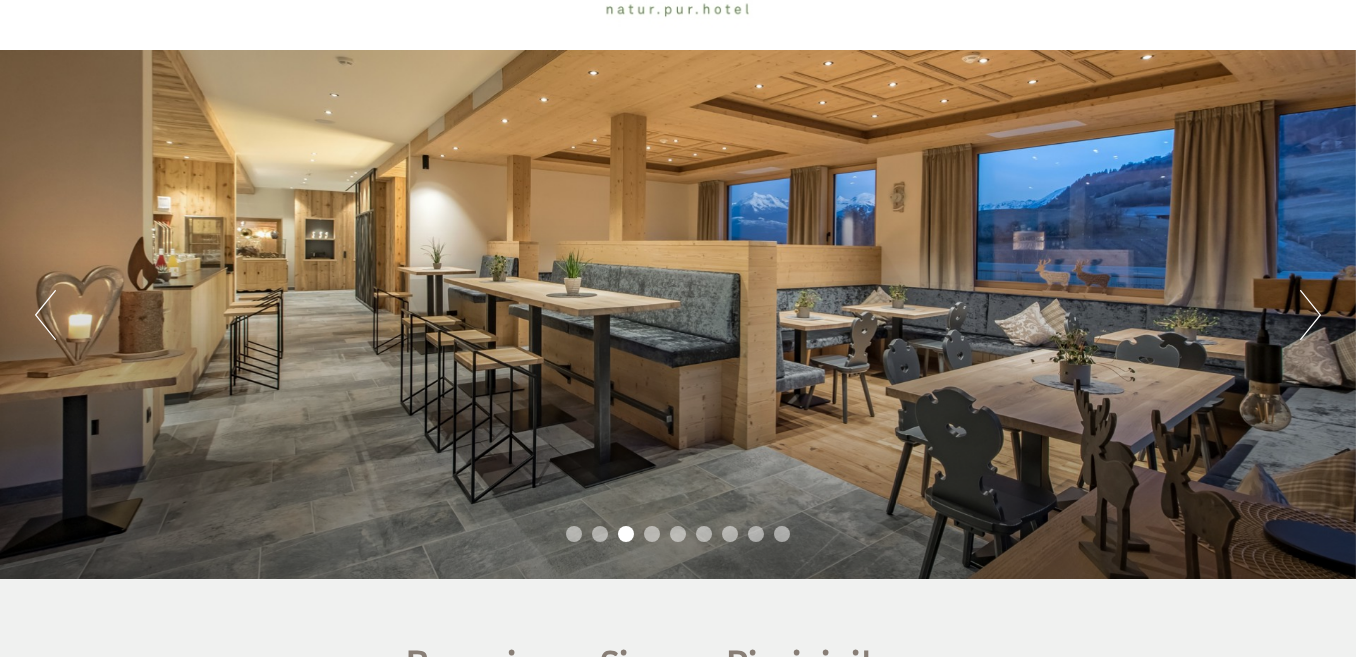 click on "Next" at bounding box center [1310, 315] 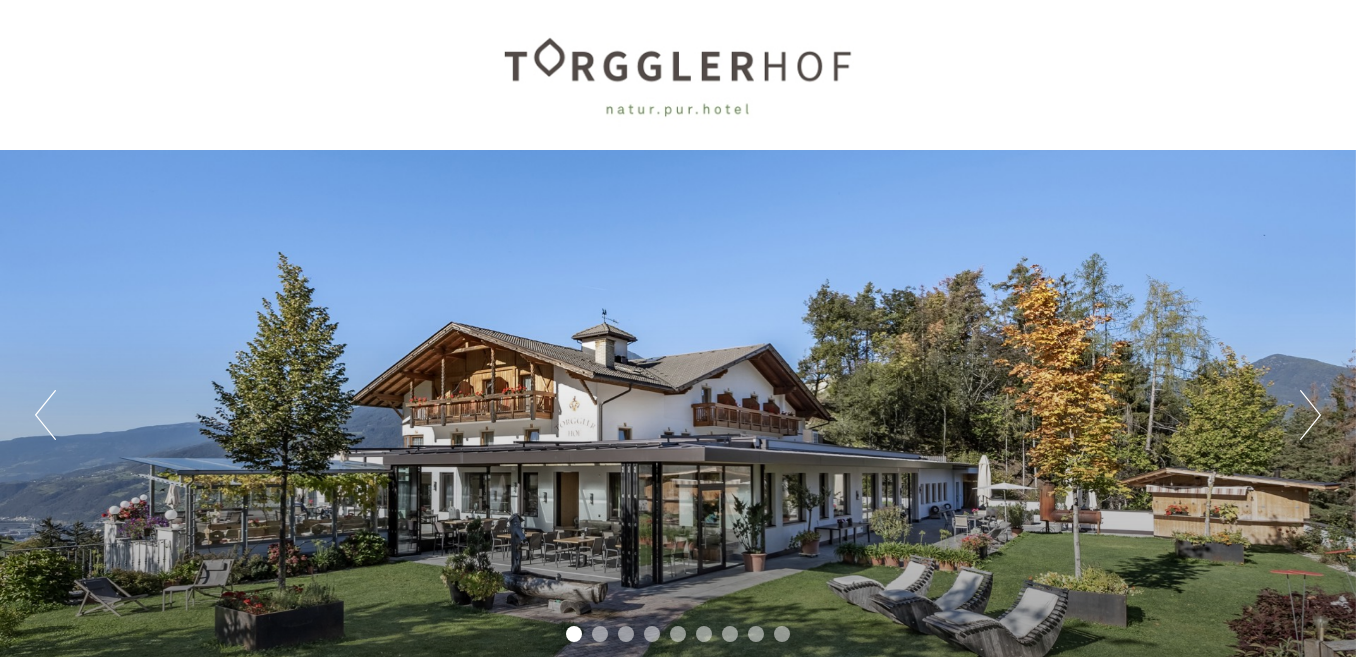 scroll, scrollTop: 100, scrollLeft: 0, axis: vertical 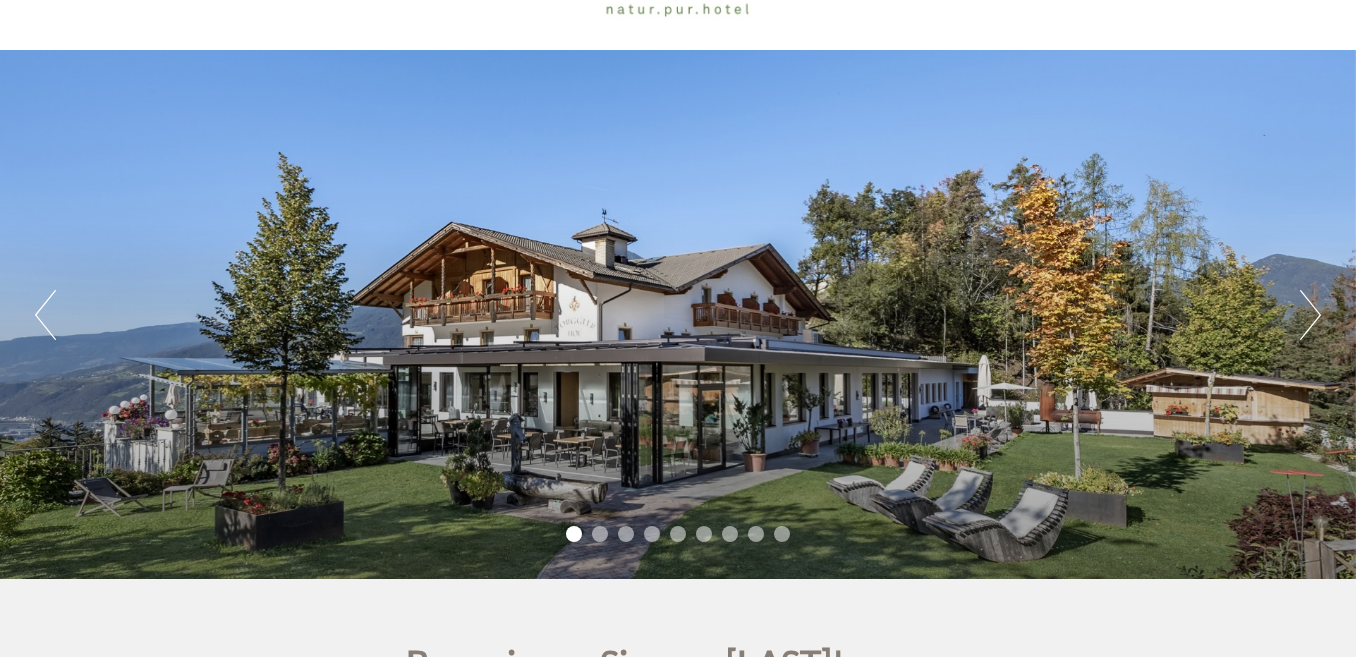 click on "Next" at bounding box center [1310, 315] 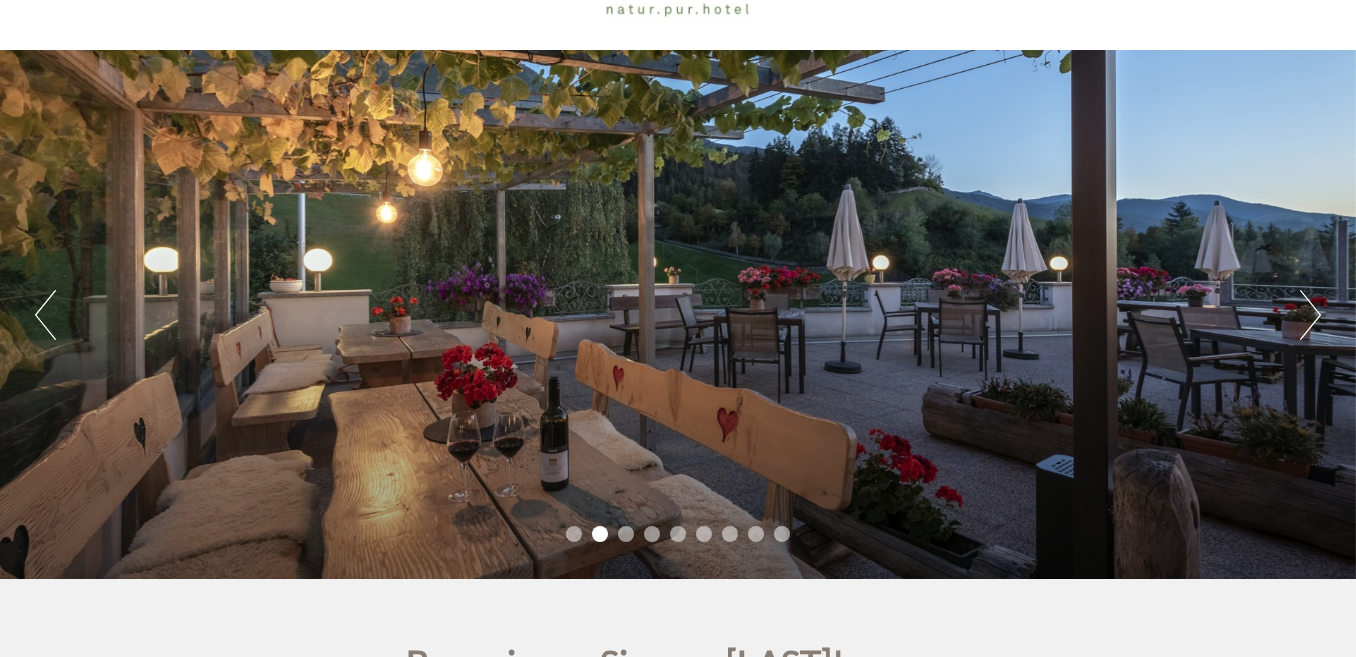 click on "Next" at bounding box center [1310, 315] 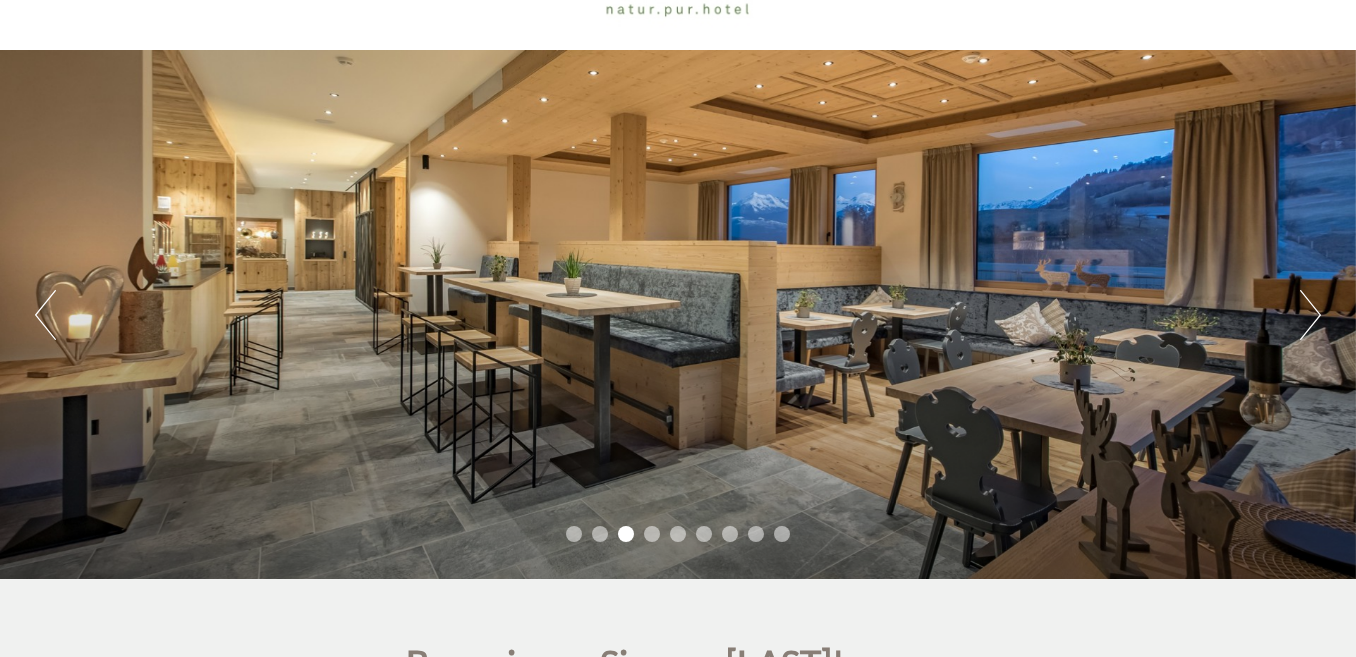 click on "Next" at bounding box center (1310, 315) 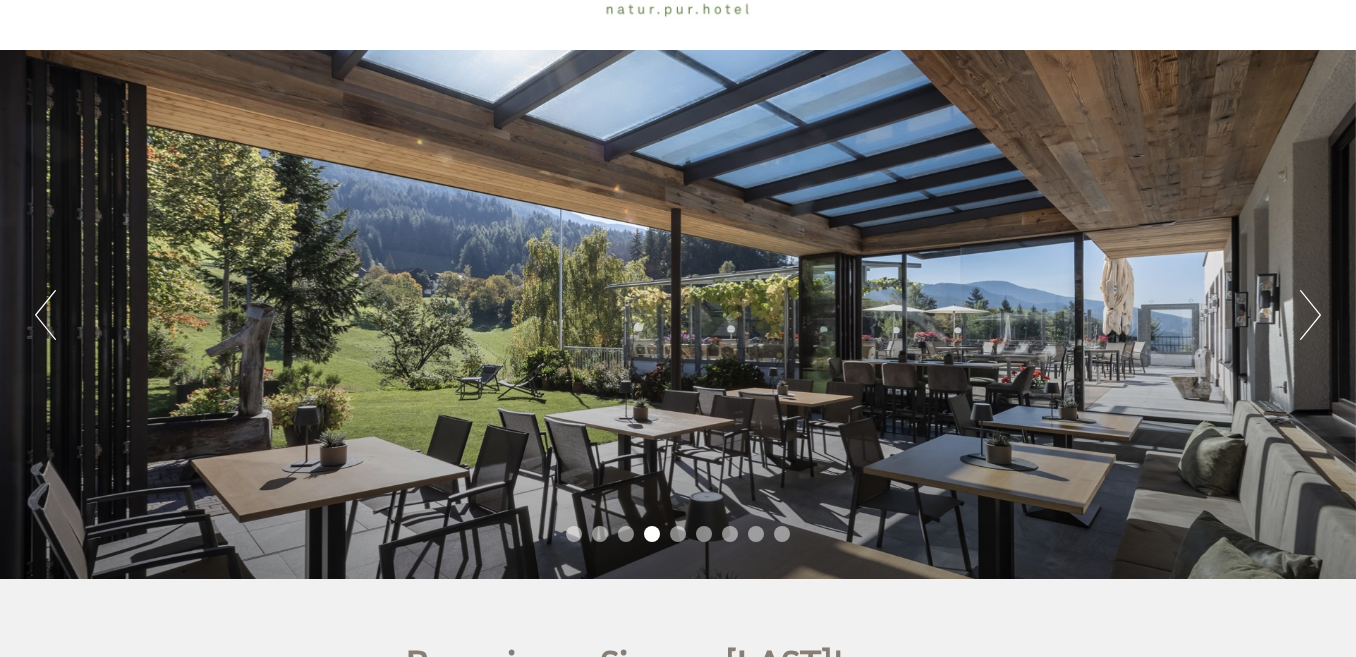 click on "Next" at bounding box center (1310, 315) 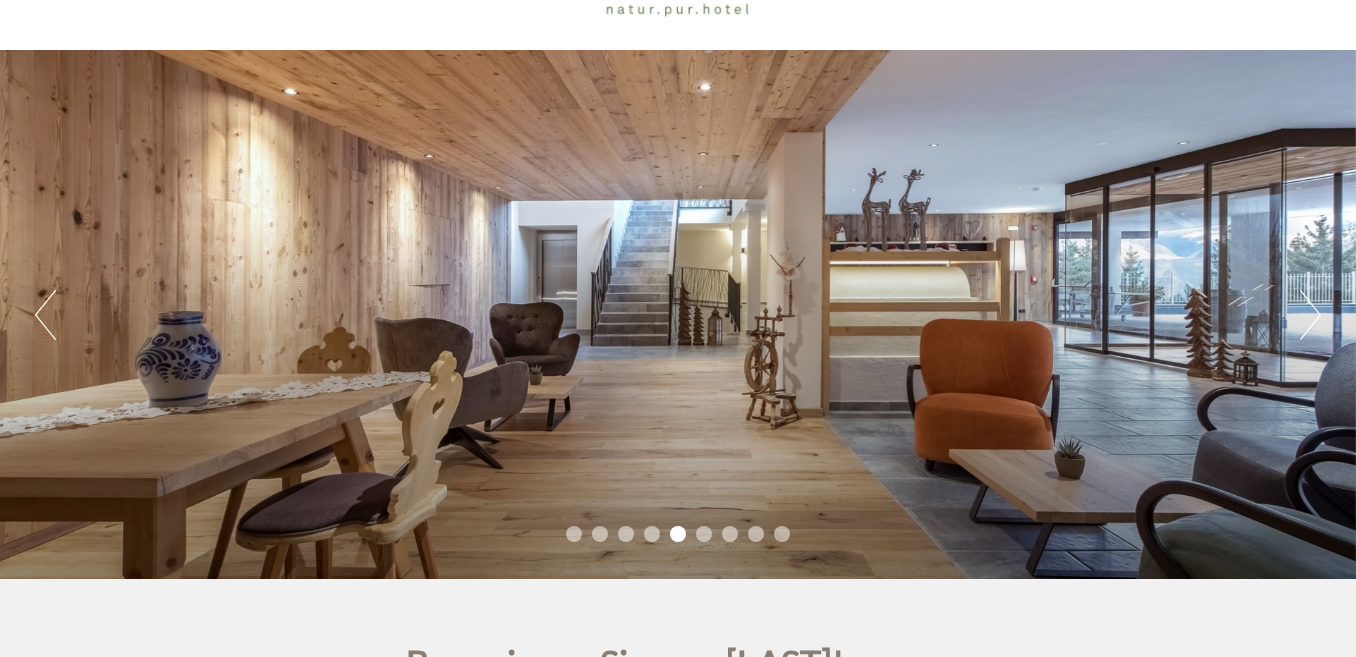 click on "Next" at bounding box center (1310, 315) 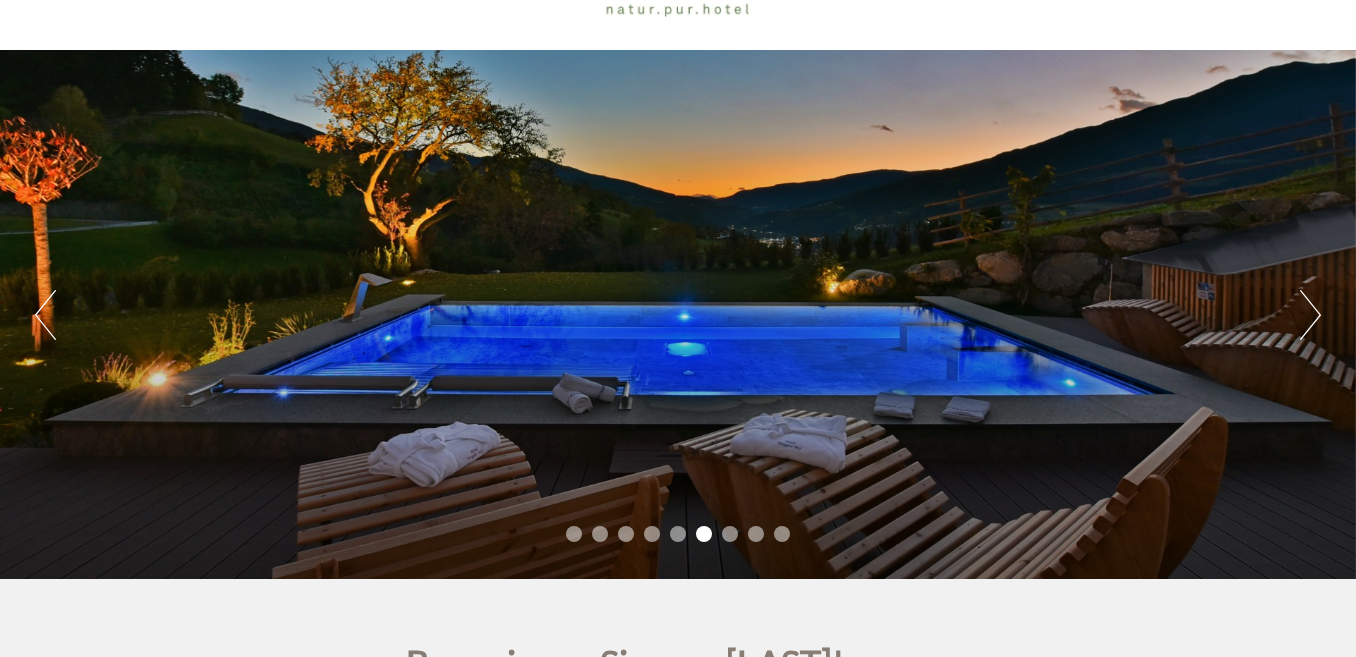 click on "Next" at bounding box center [1310, 315] 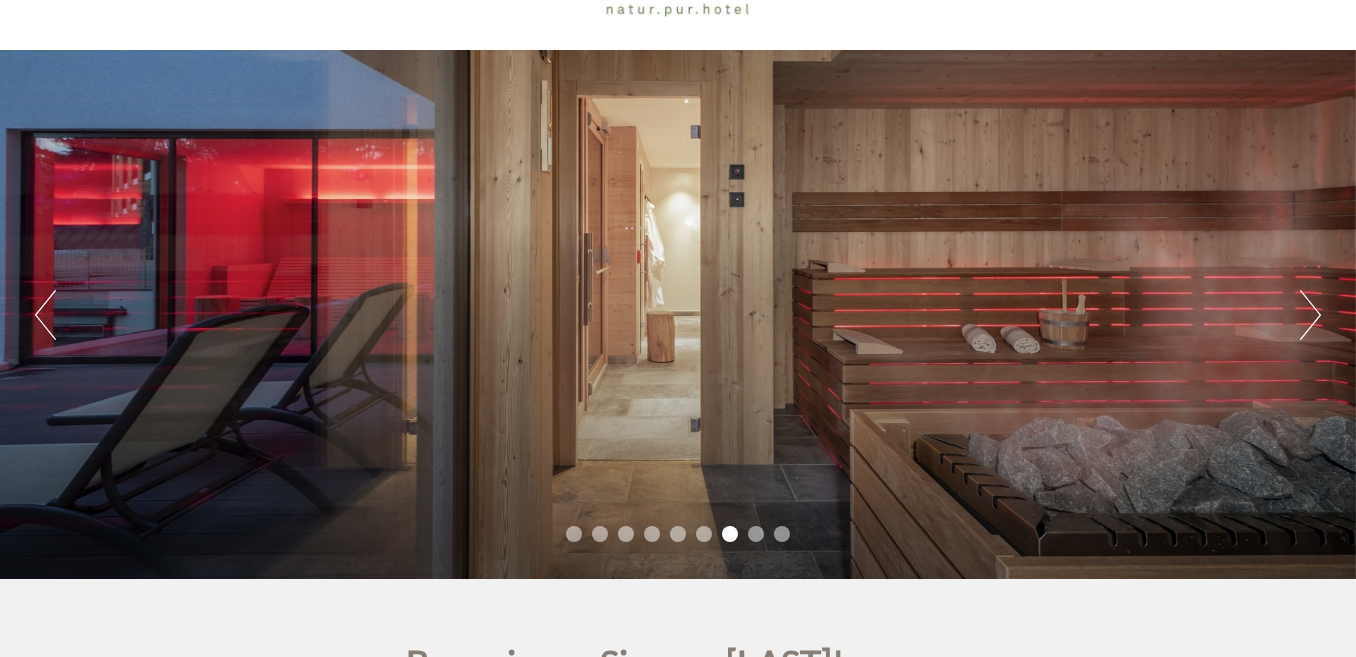 click on "Next" at bounding box center (1310, 315) 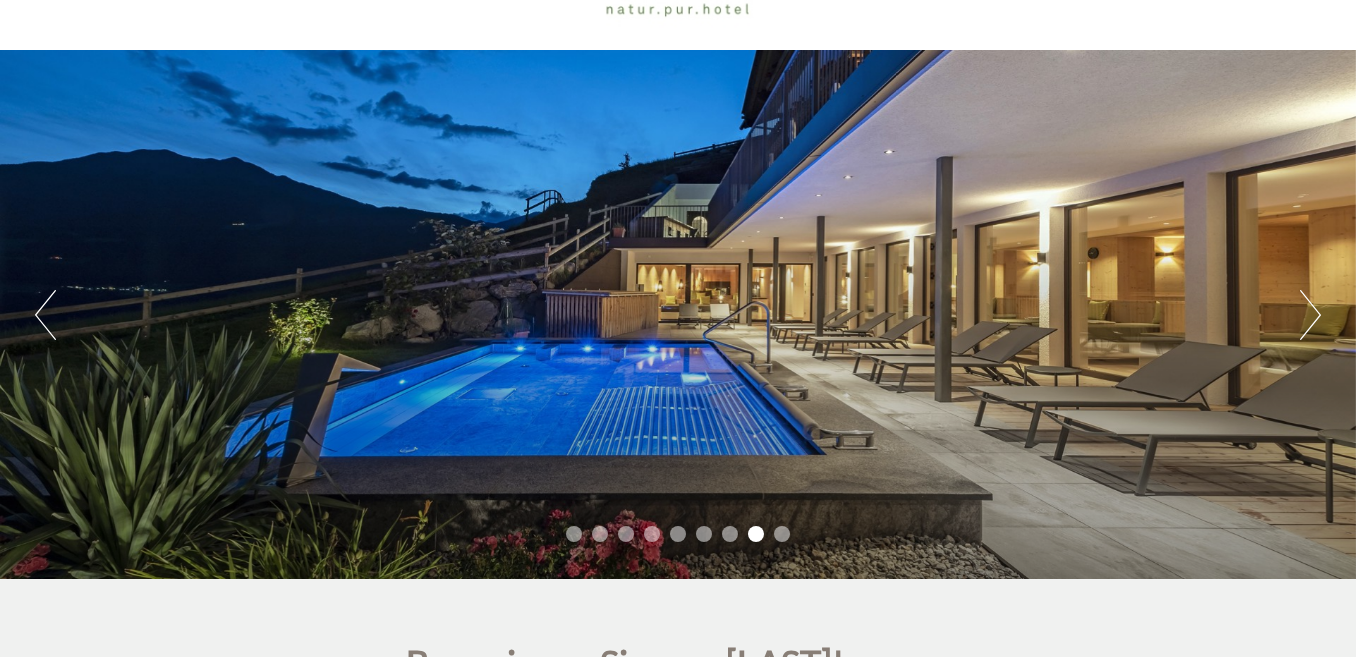 click on "Next" at bounding box center [1310, 315] 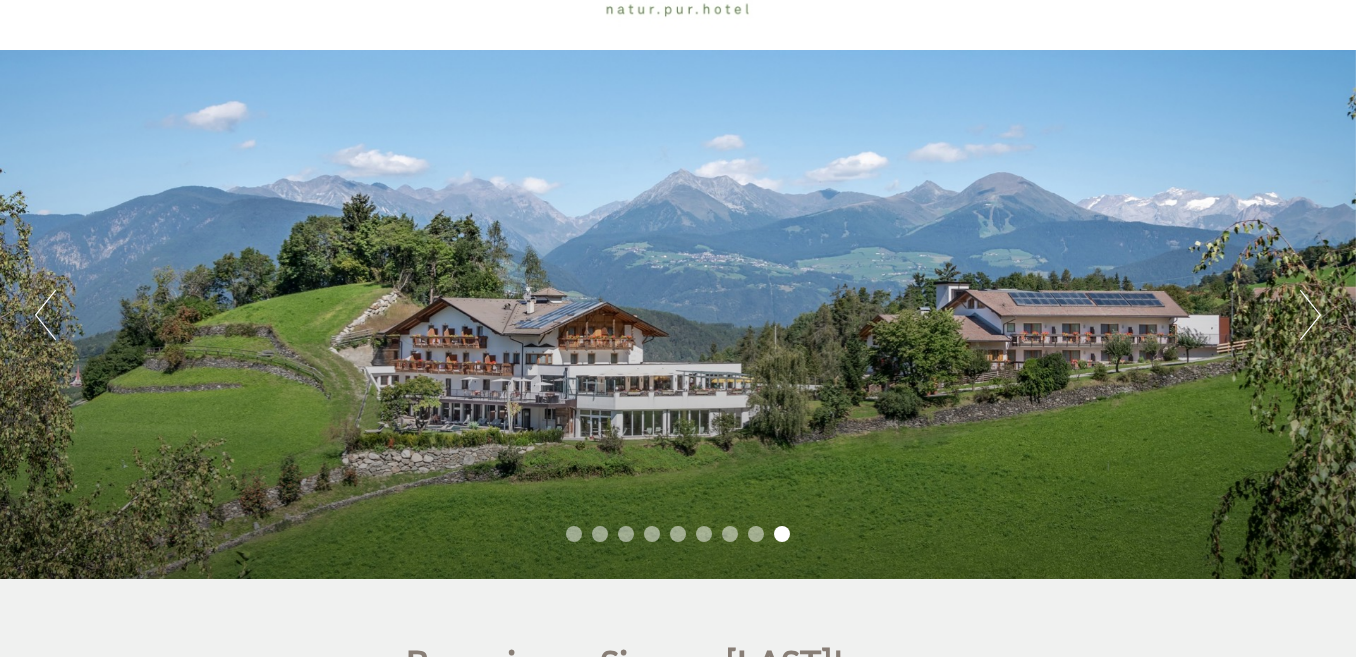 click on "Next" at bounding box center [1310, 315] 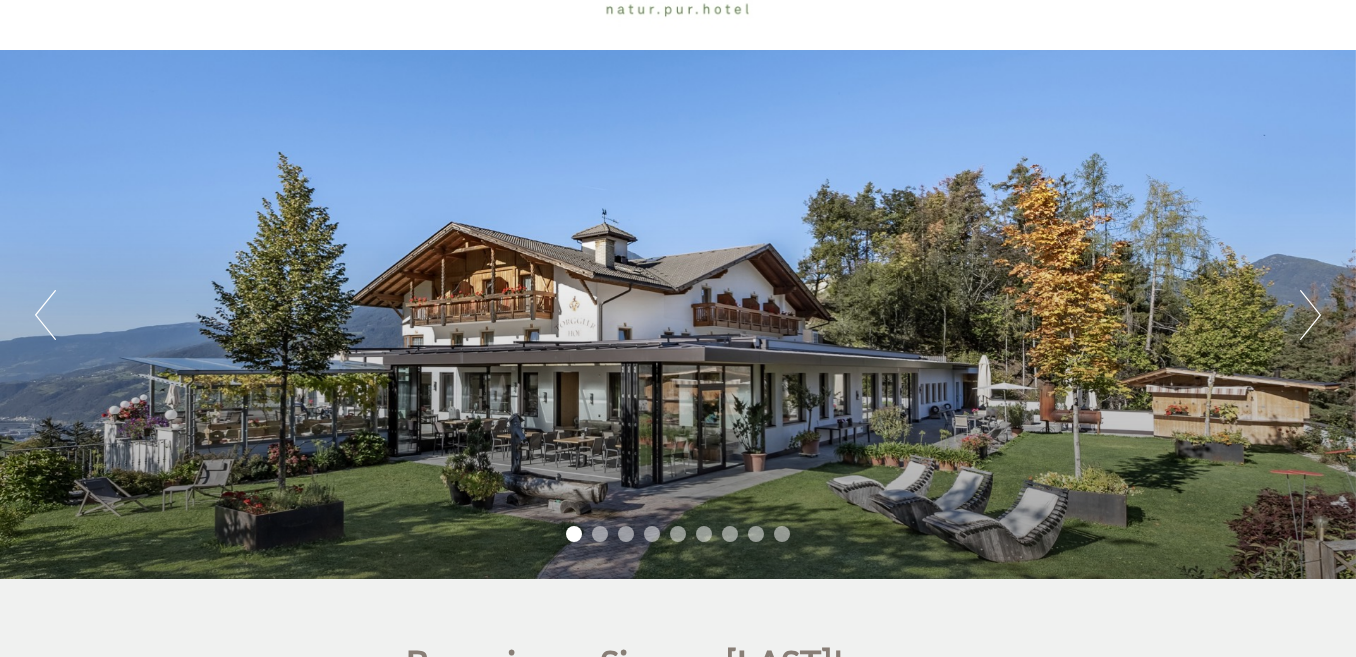 click on "Next" at bounding box center (1310, 315) 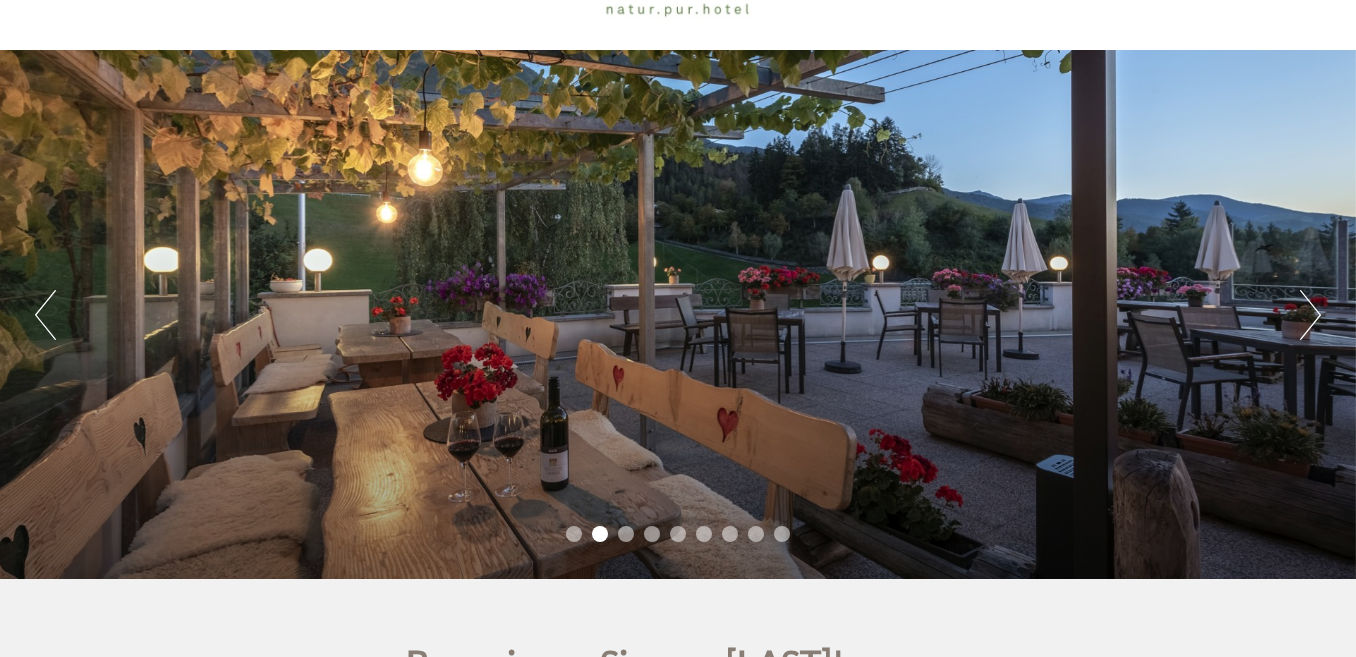 click on "Next" at bounding box center (1310, 315) 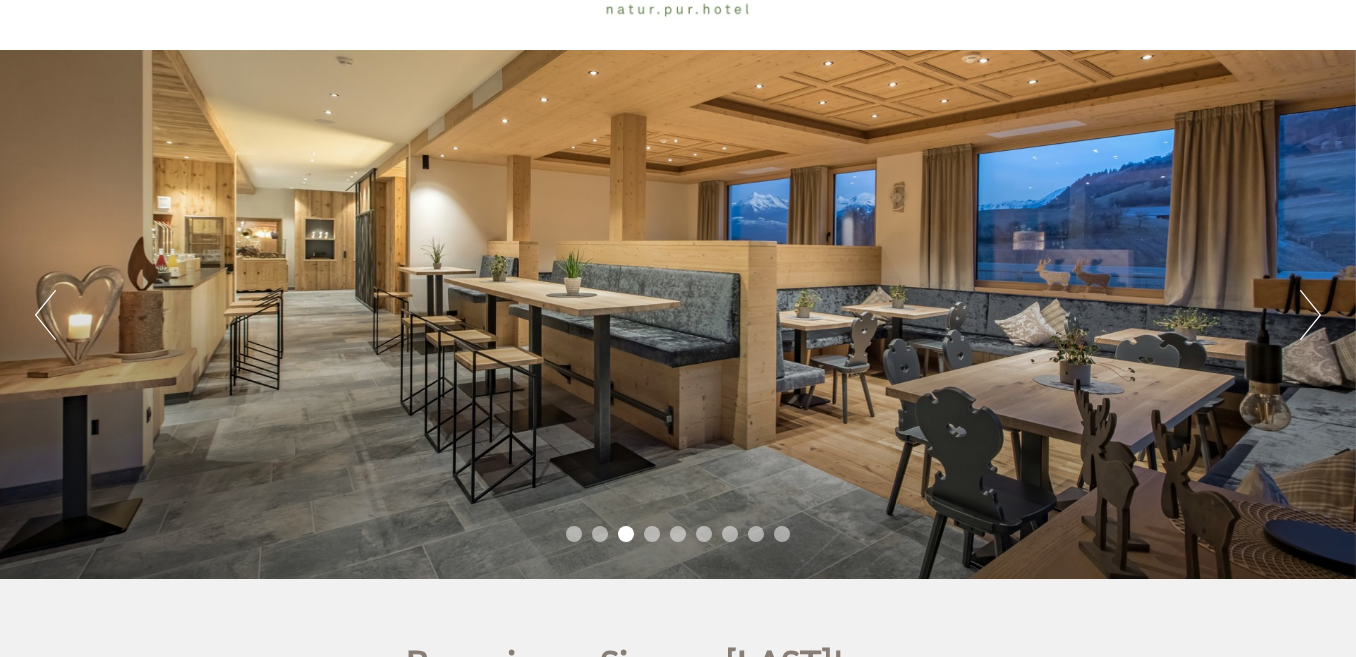 click on "Next" at bounding box center (1310, 315) 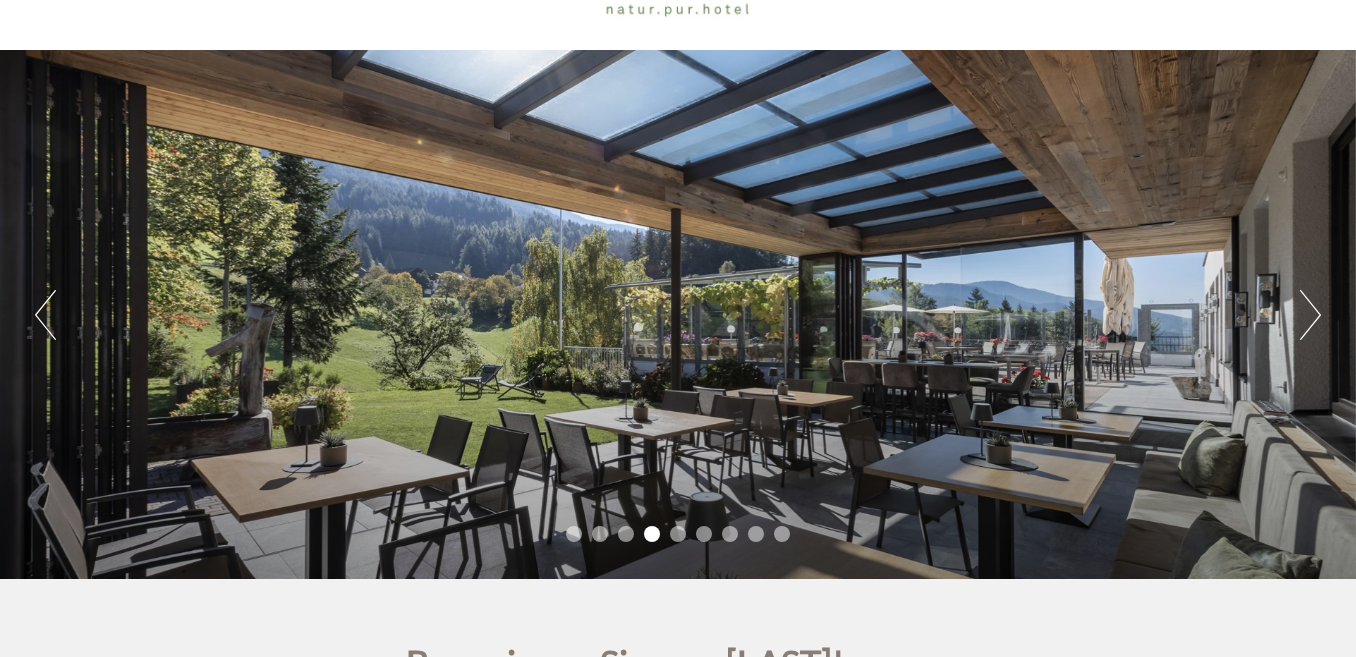 click on "Next" at bounding box center (1310, 315) 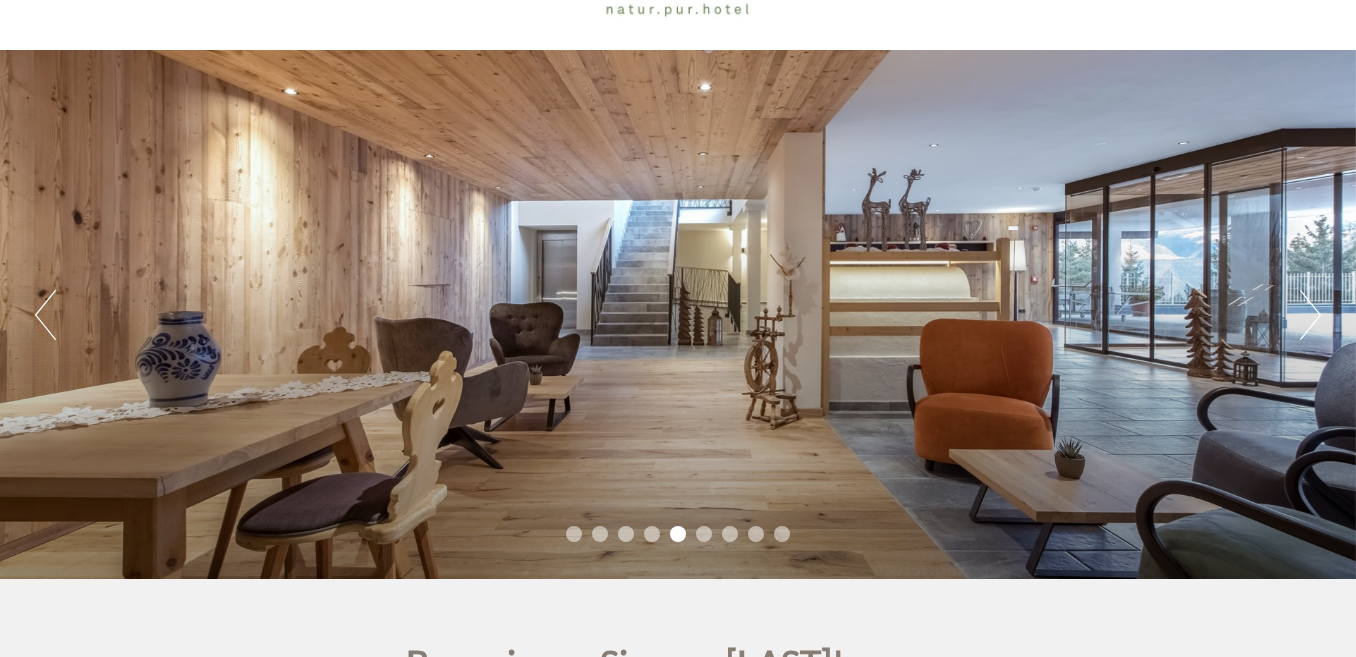 click on "Next" at bounding box center [1310, 315] 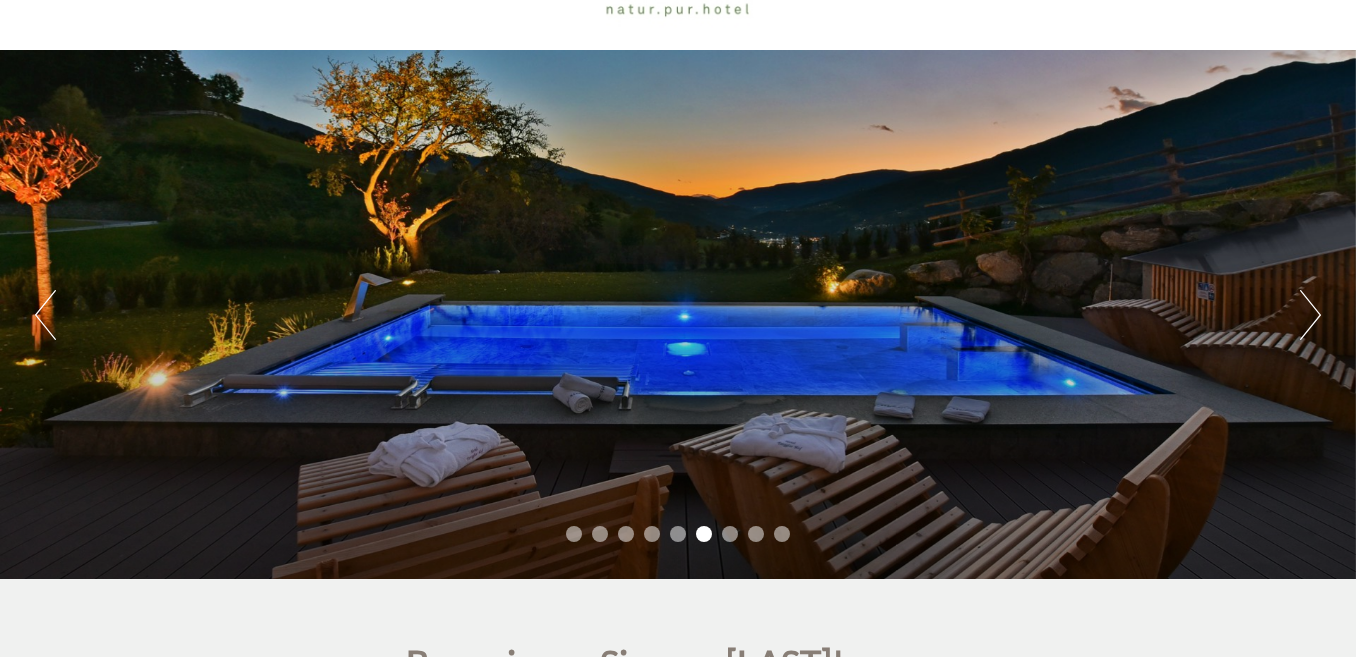 click on "Next" at bounding box center (1310, 315) 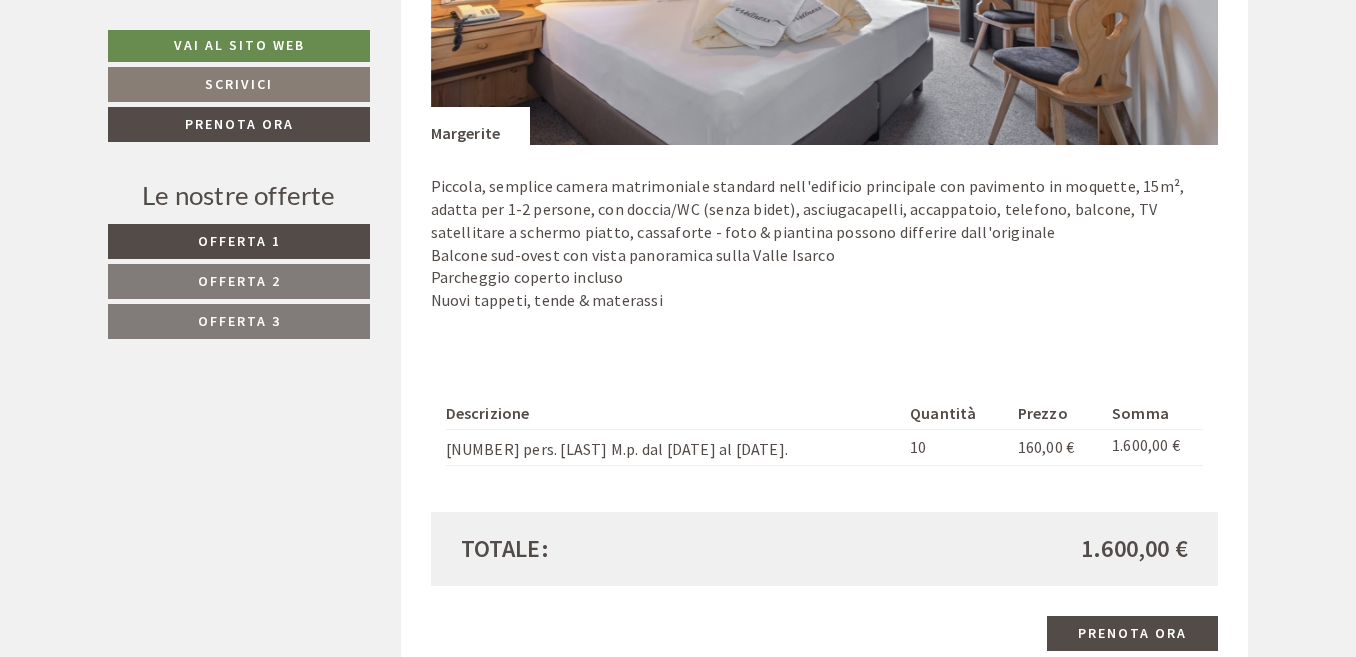scroll, scrollTop: 3900, scrollLeft: 0, axis: vertical 